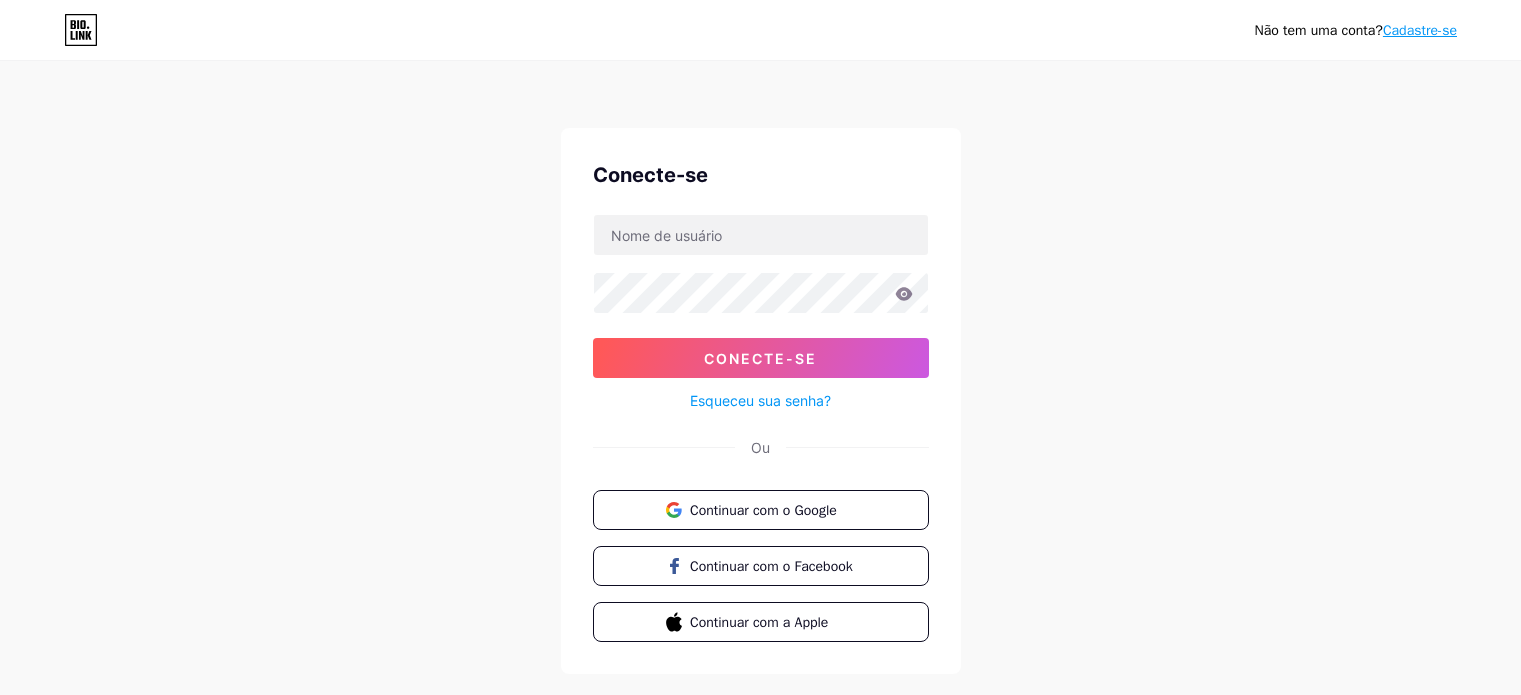 scroll, scrollTop: 0, scrollLeft: 0, axis: both 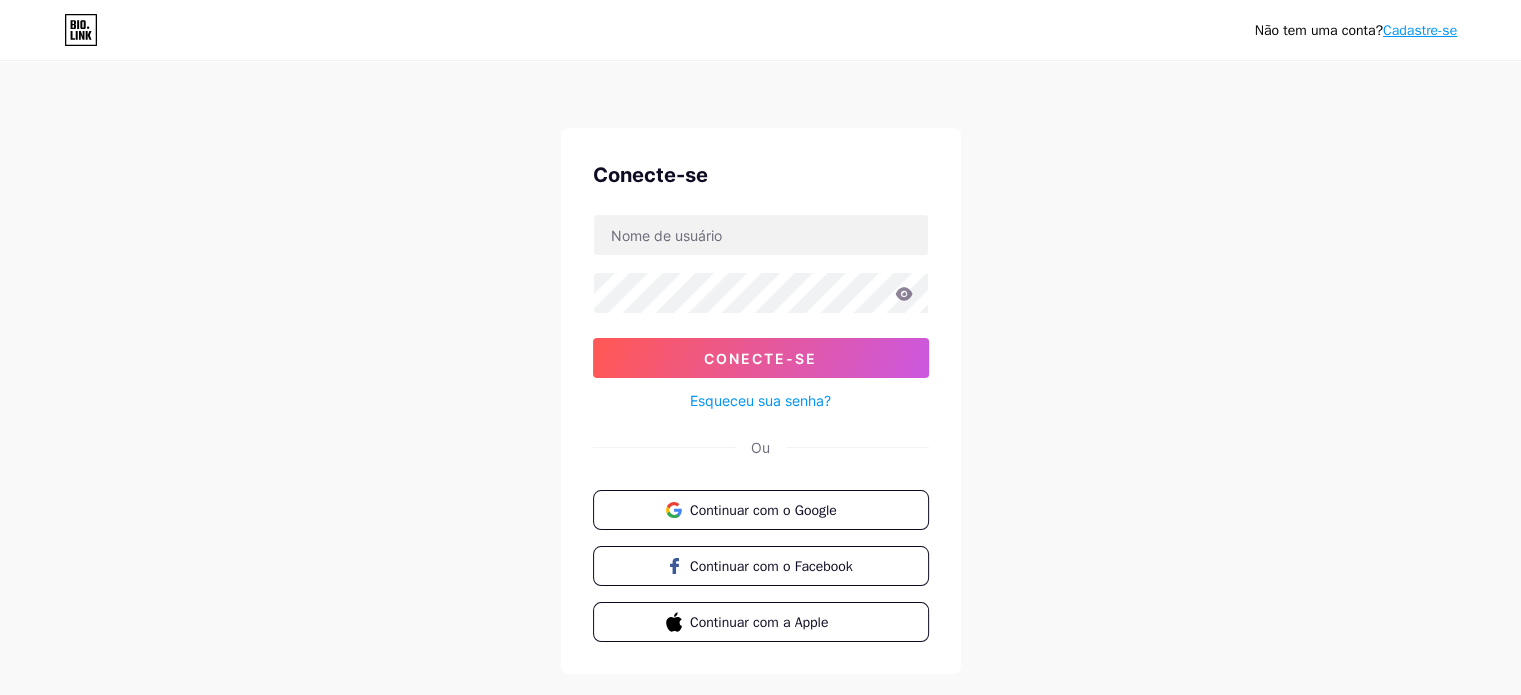 drag, startPoint x: 1237, startPoint y: 339, endPoint x: 1260, endPoint y: 323, distance: 28.01785 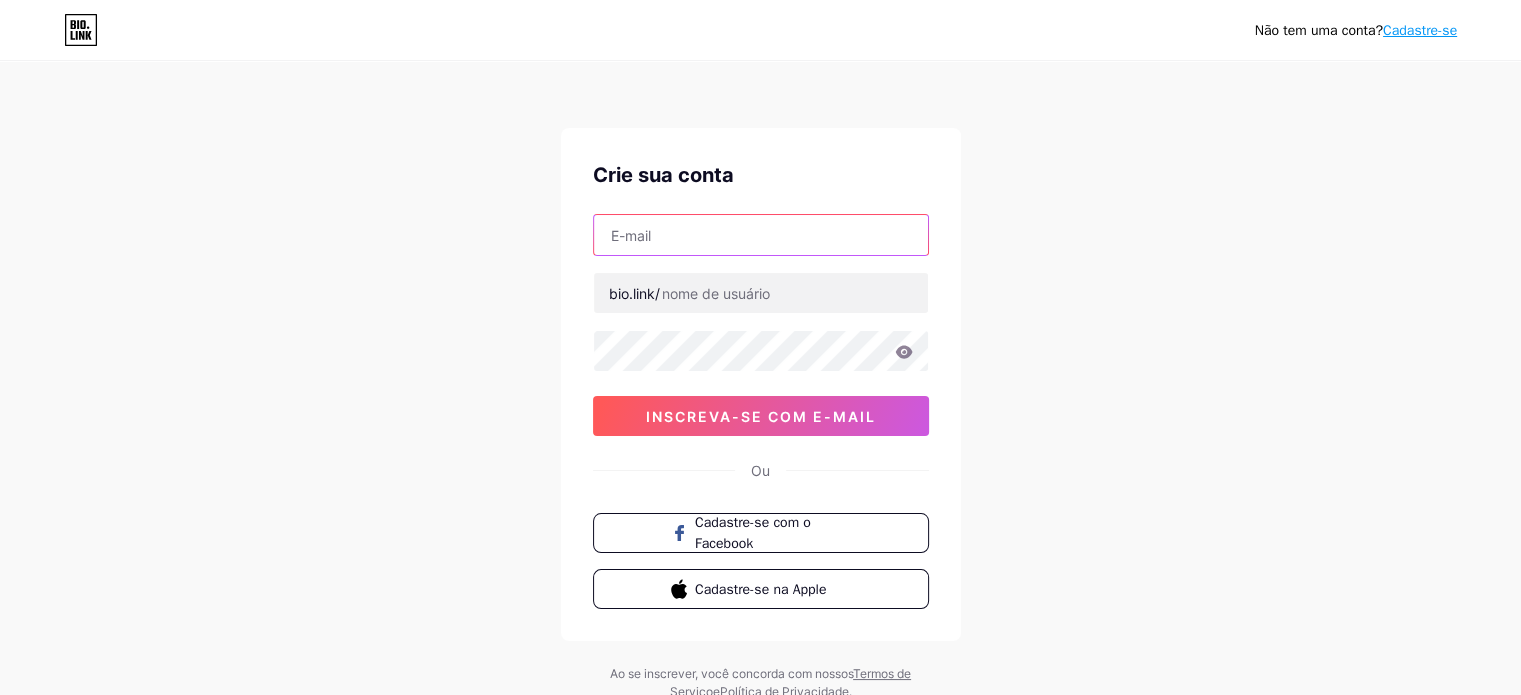 click at bounding box center (761, 235) 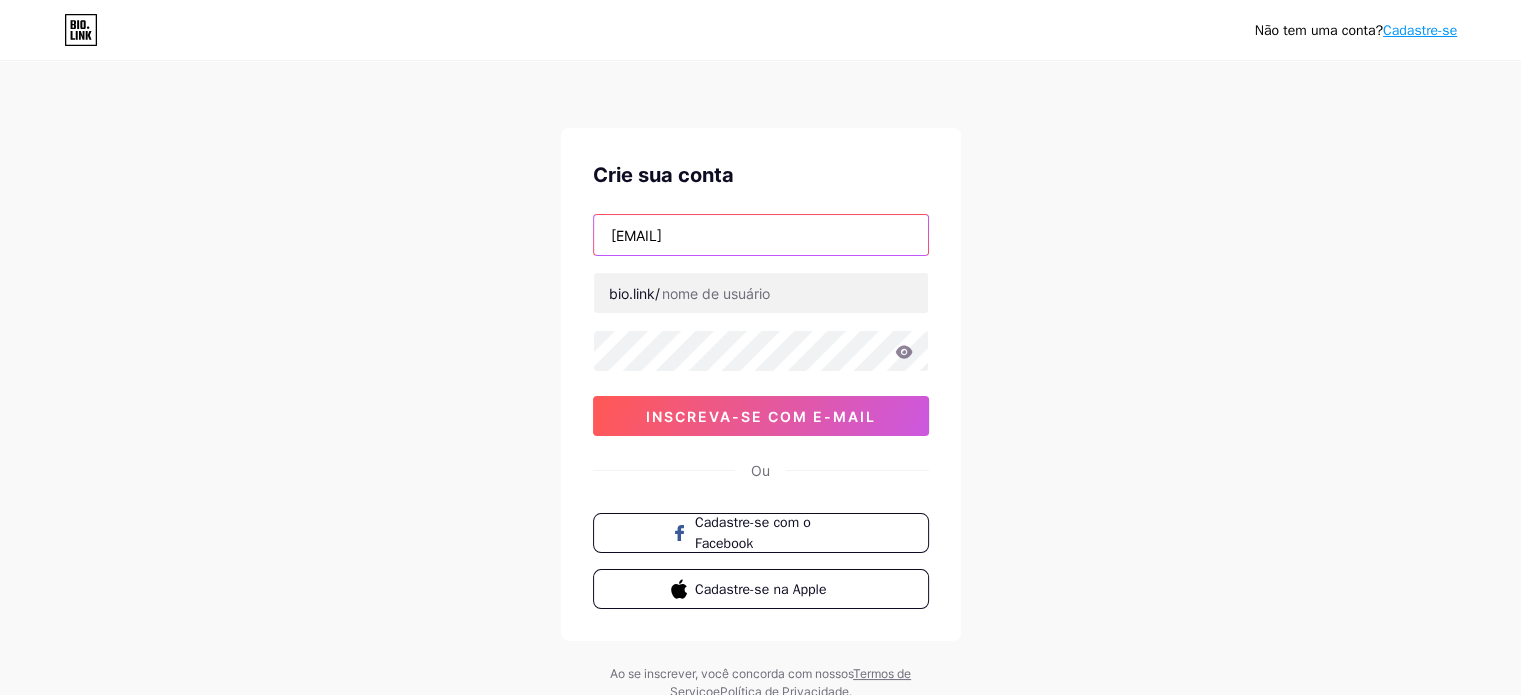 click on "[EMAIL]" at bounding box center [761, 235] 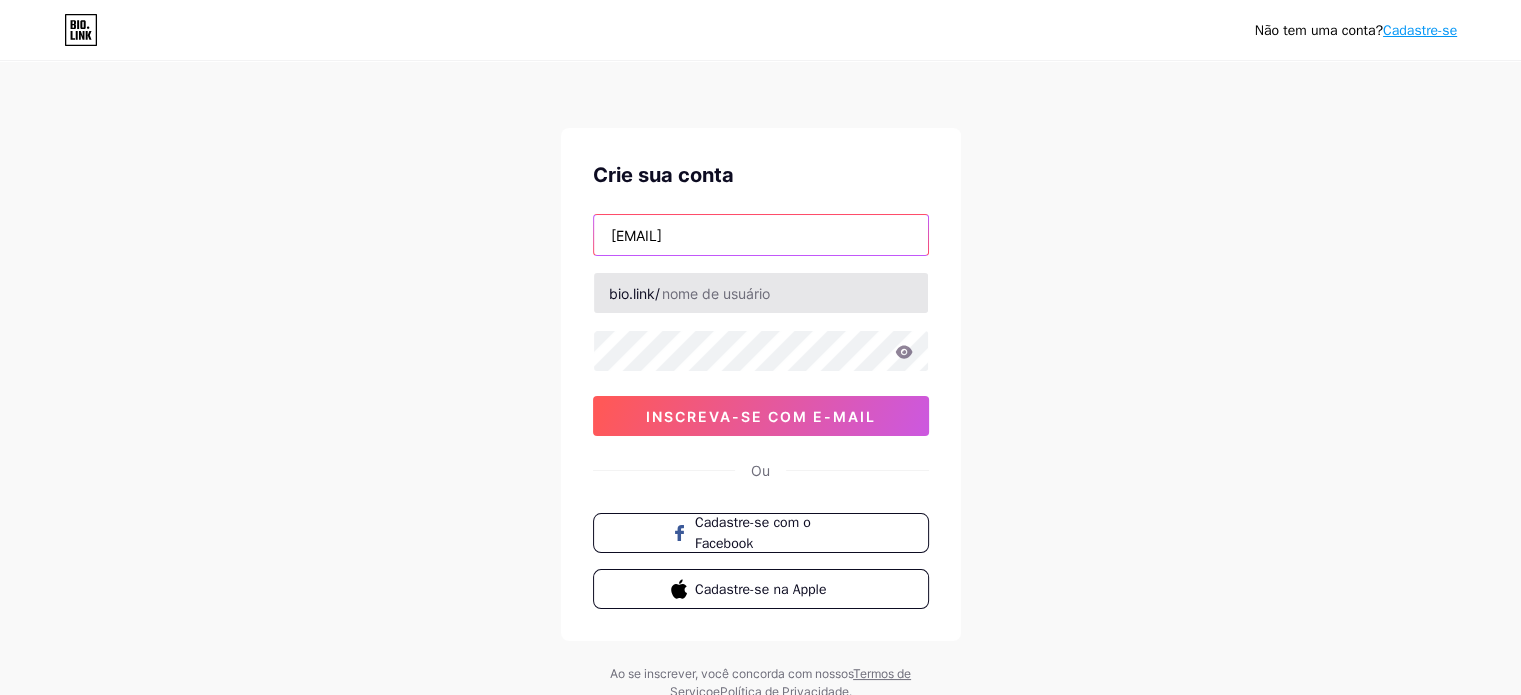 paste on "[EMAIL]" 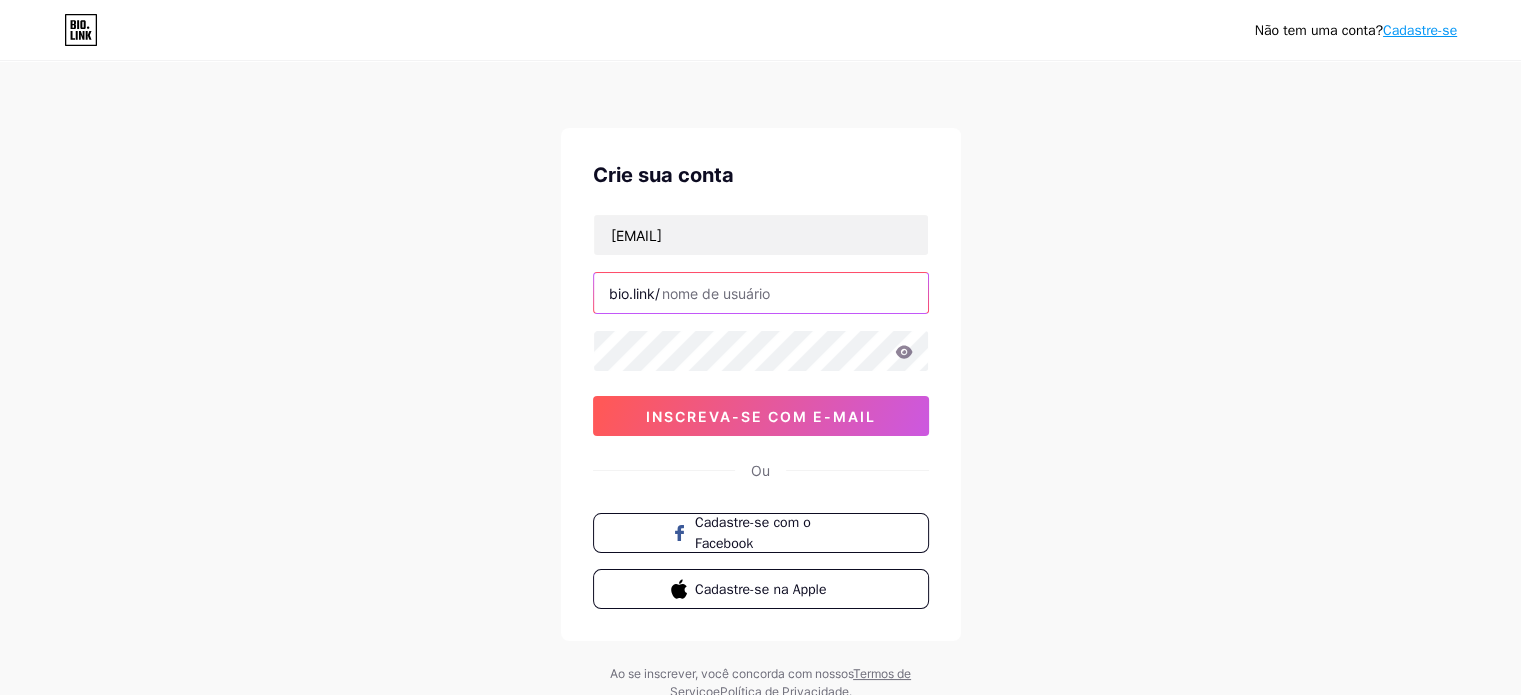 click at bounding box center [761, 293] 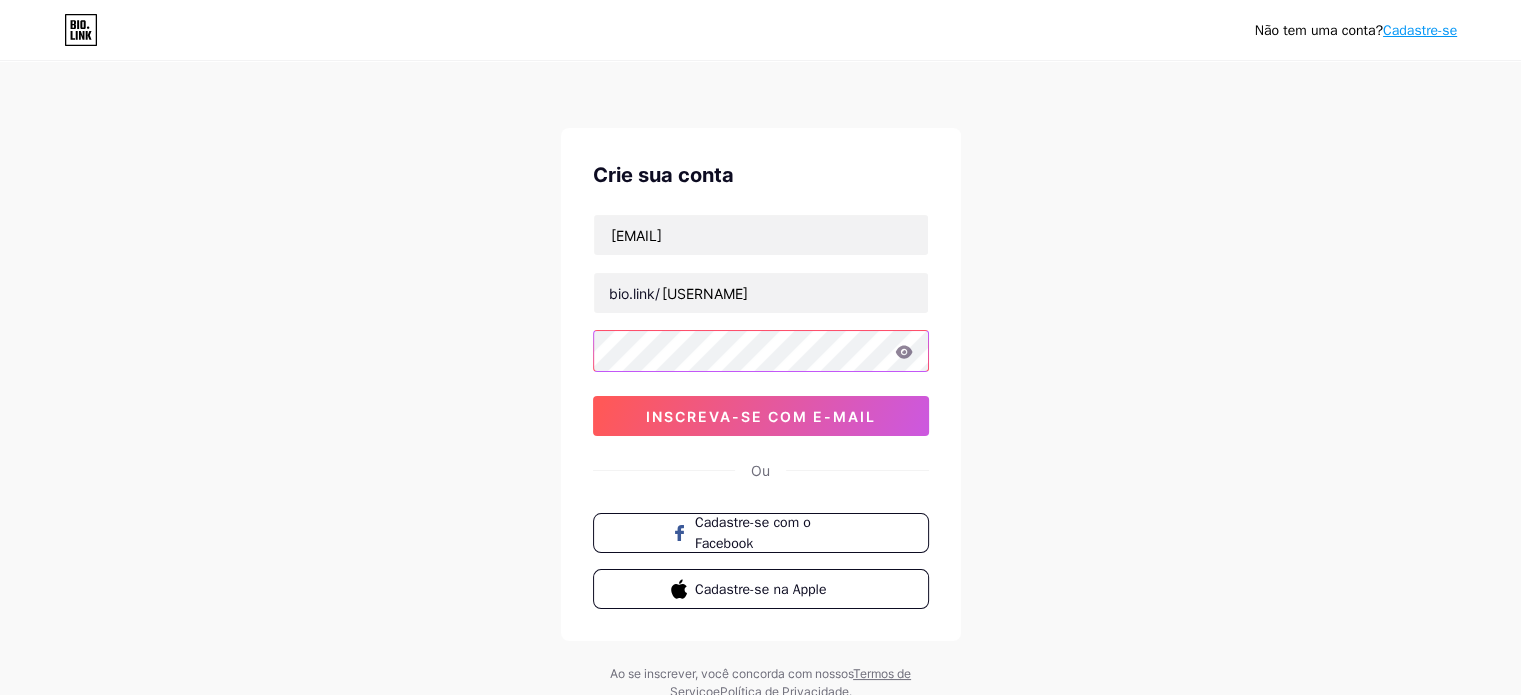 click on "[EMAIL]     bio.link/[USERNAME]                     inscreva-se com [EMAIL]" at bounding box center (761, 325) 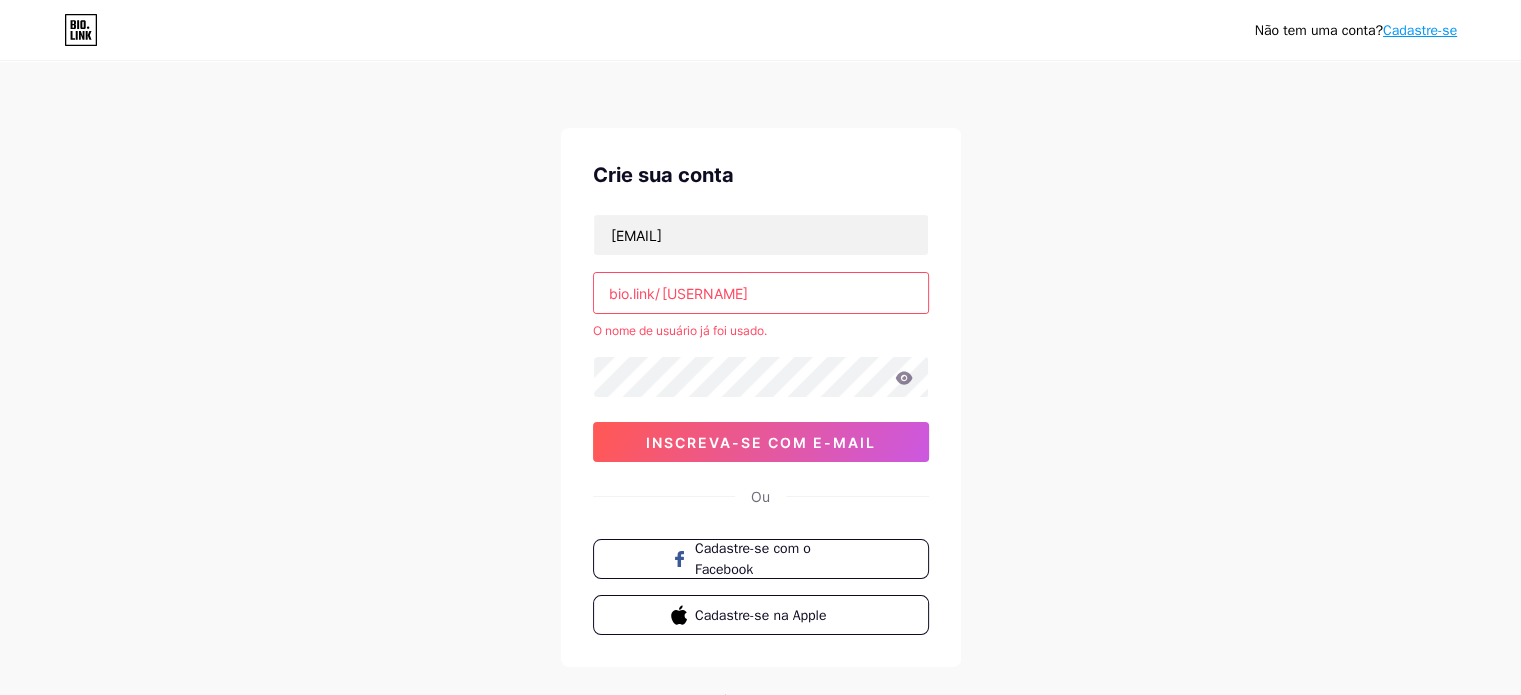 click on "[USERNAME]" at bounding box center (761, 293) 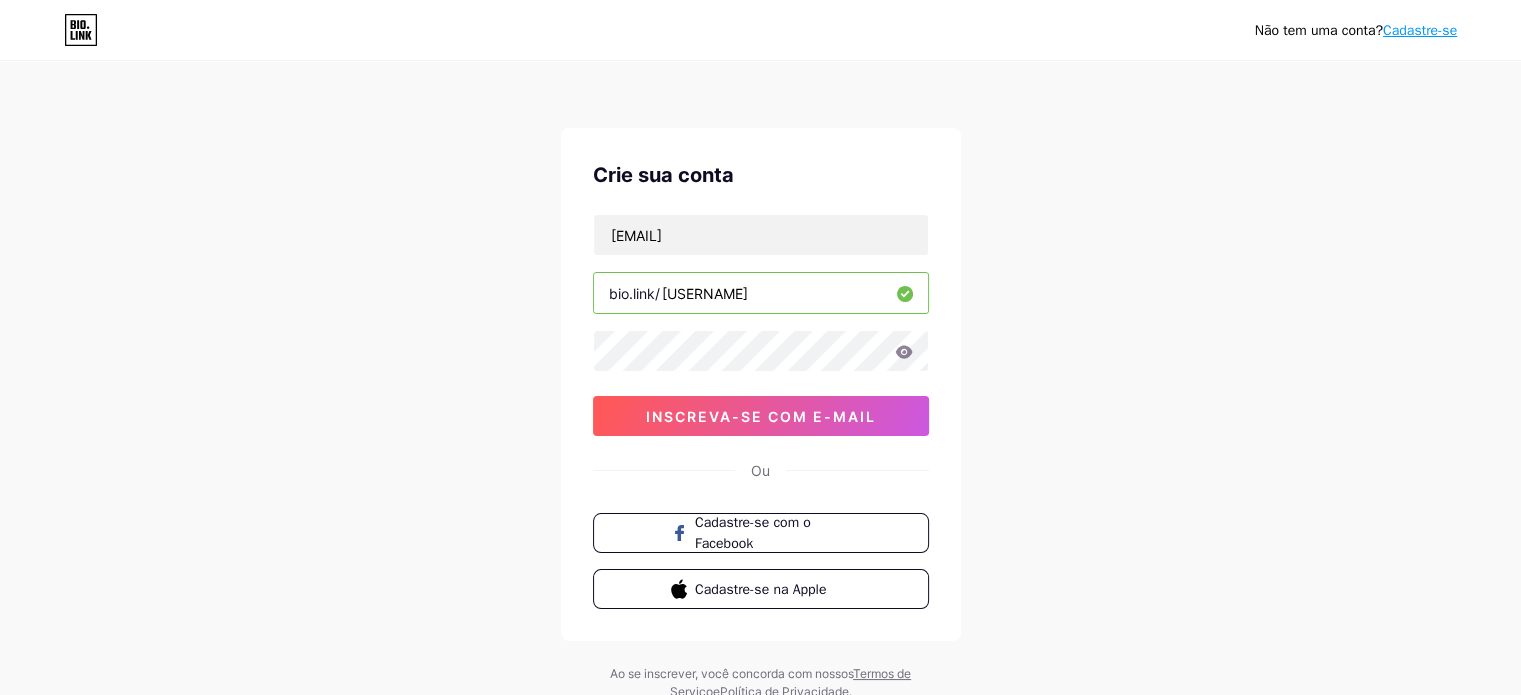 type on "[USERNAME]" 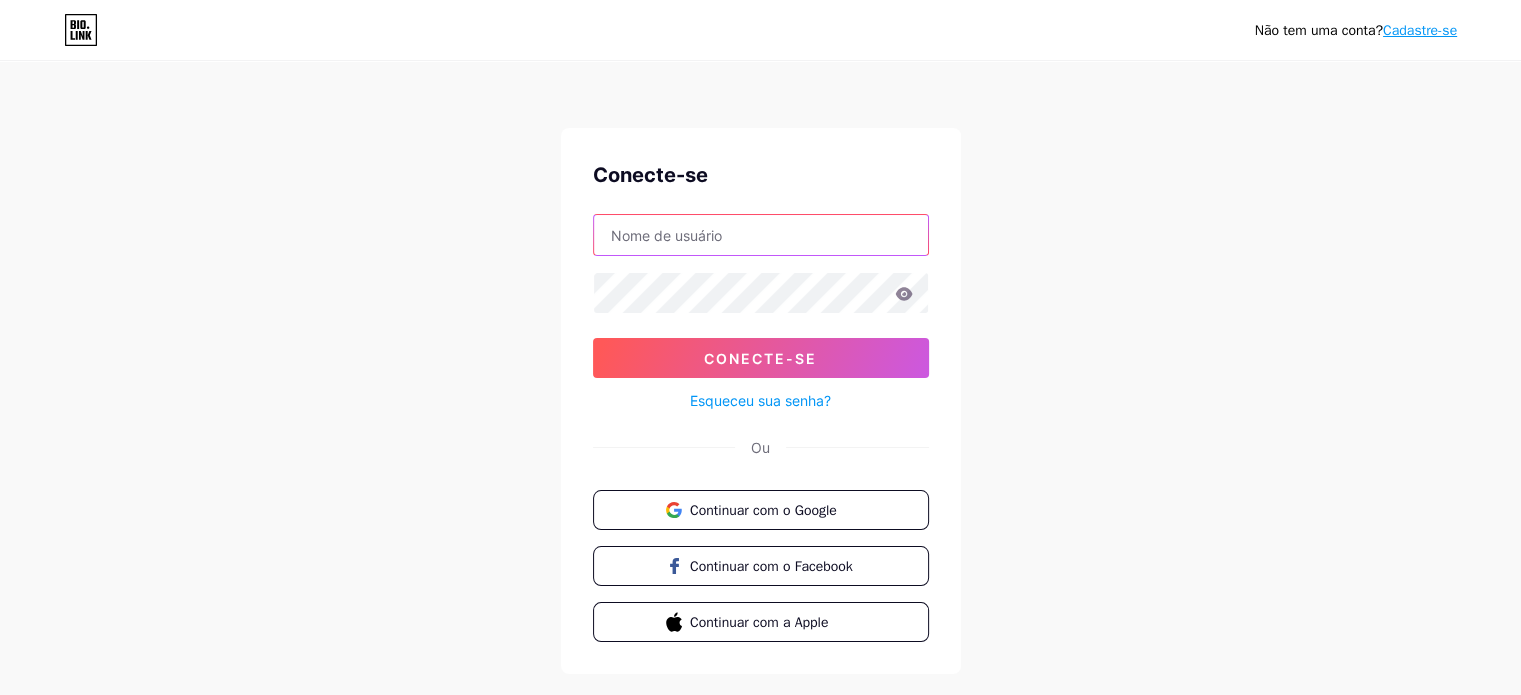 click at bounding box center (761, 235) 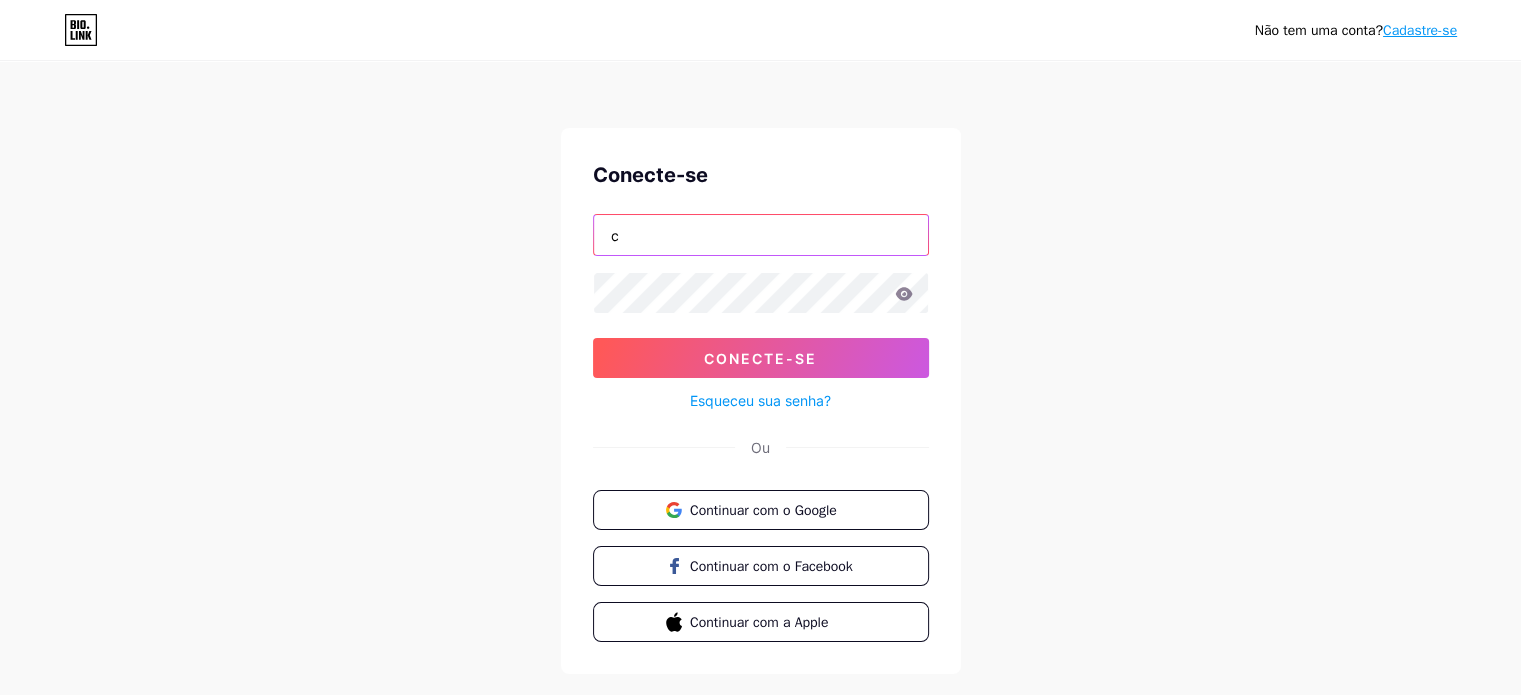 type on "[EMAIL]" 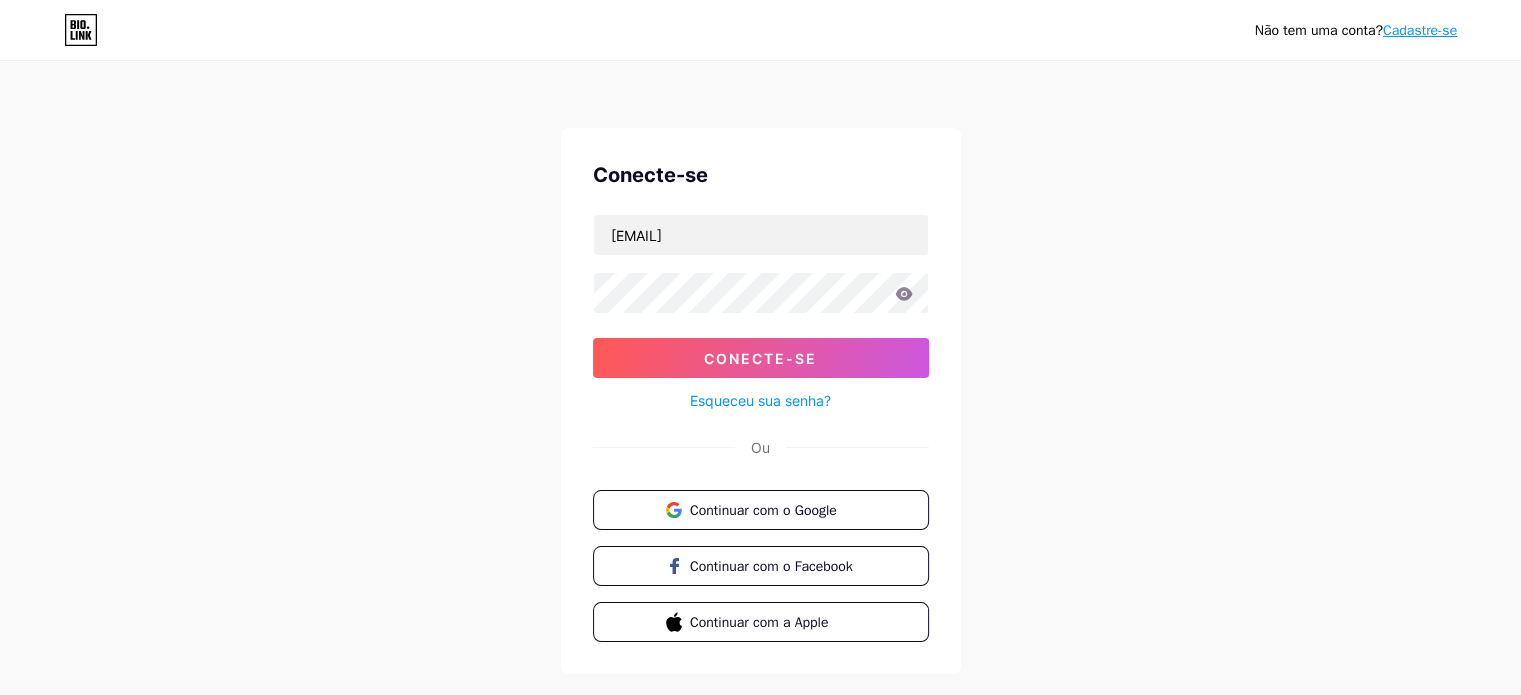 click on "Esqueceu sua senha?" at bounding box center (760, 400) 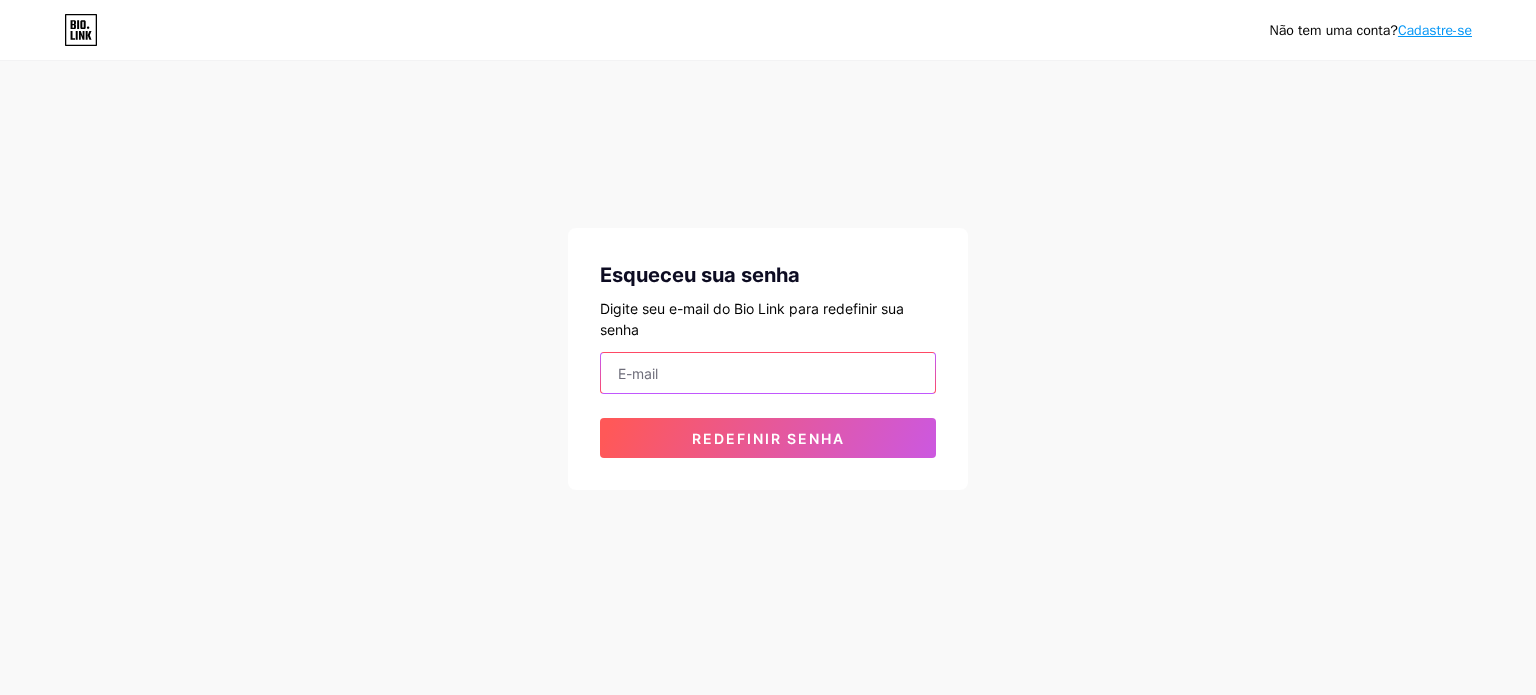 click at bounding box center [768, 373] 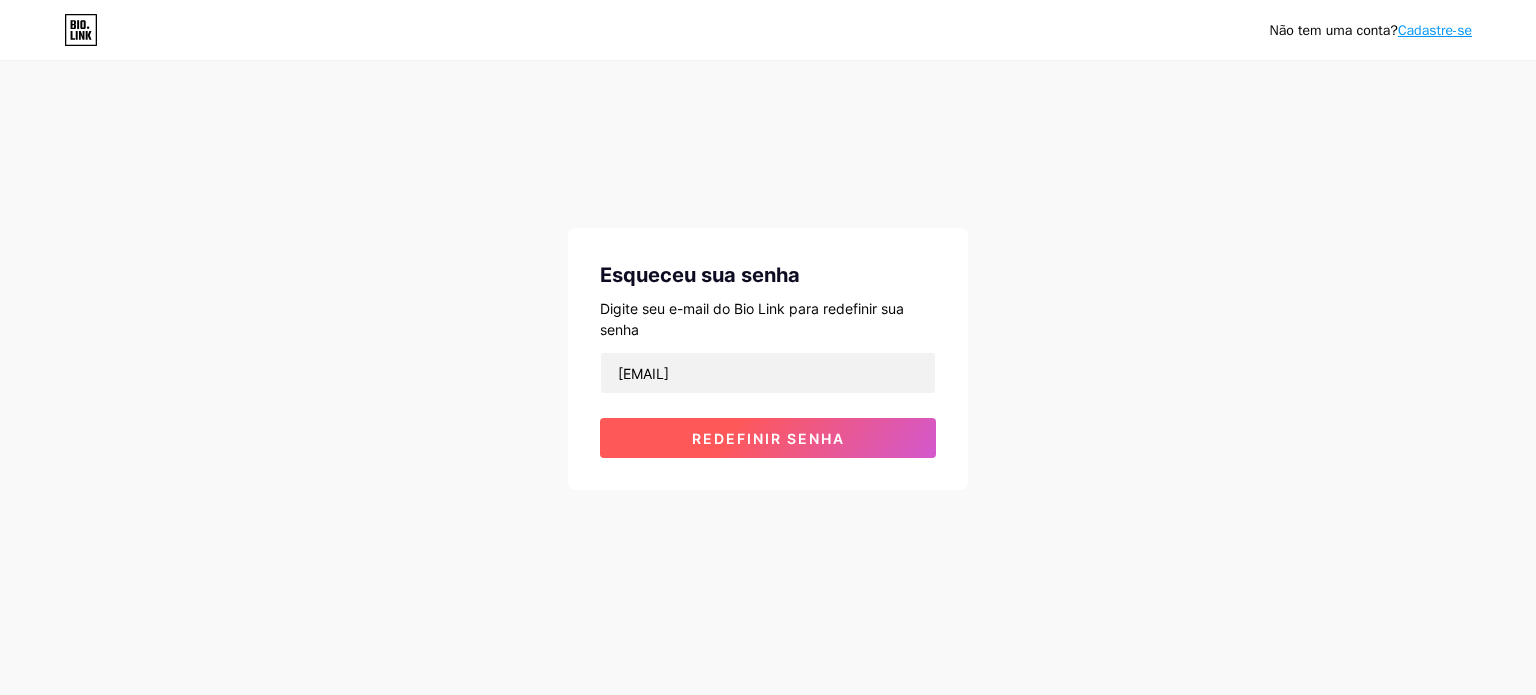 click on "Redefinir senha" at bounding box center (768, 438) 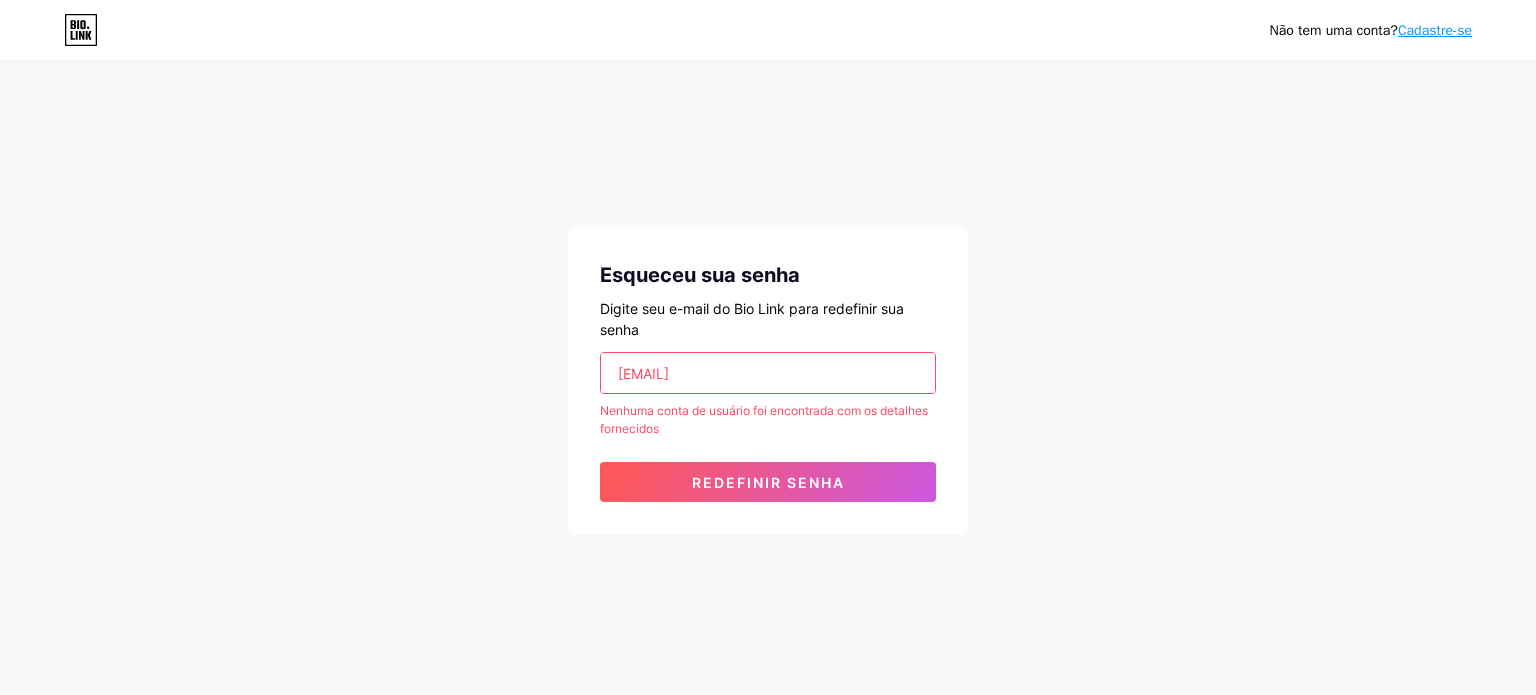 click on "[EMAIL]" at bounding box center (768, 373) 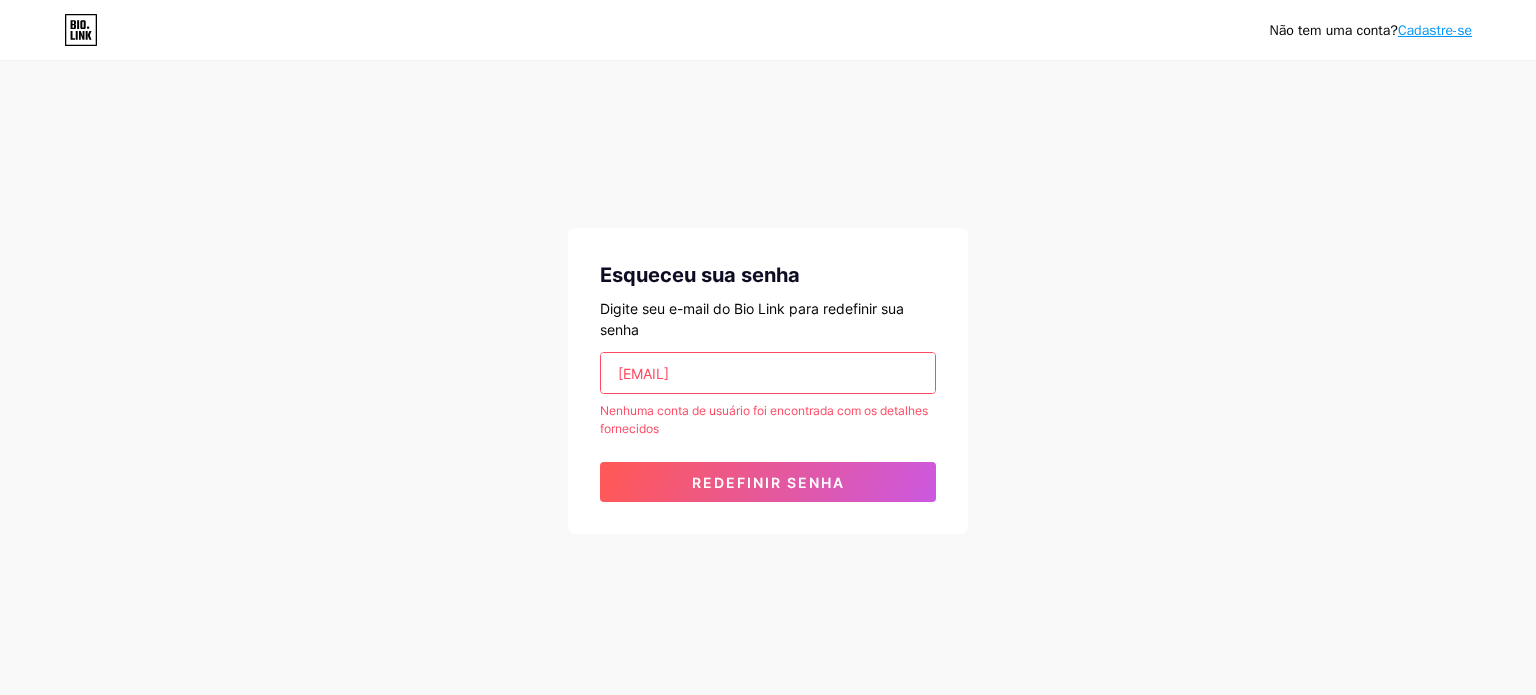 click on "[EMAIL]" at bounding box center [768, 373] 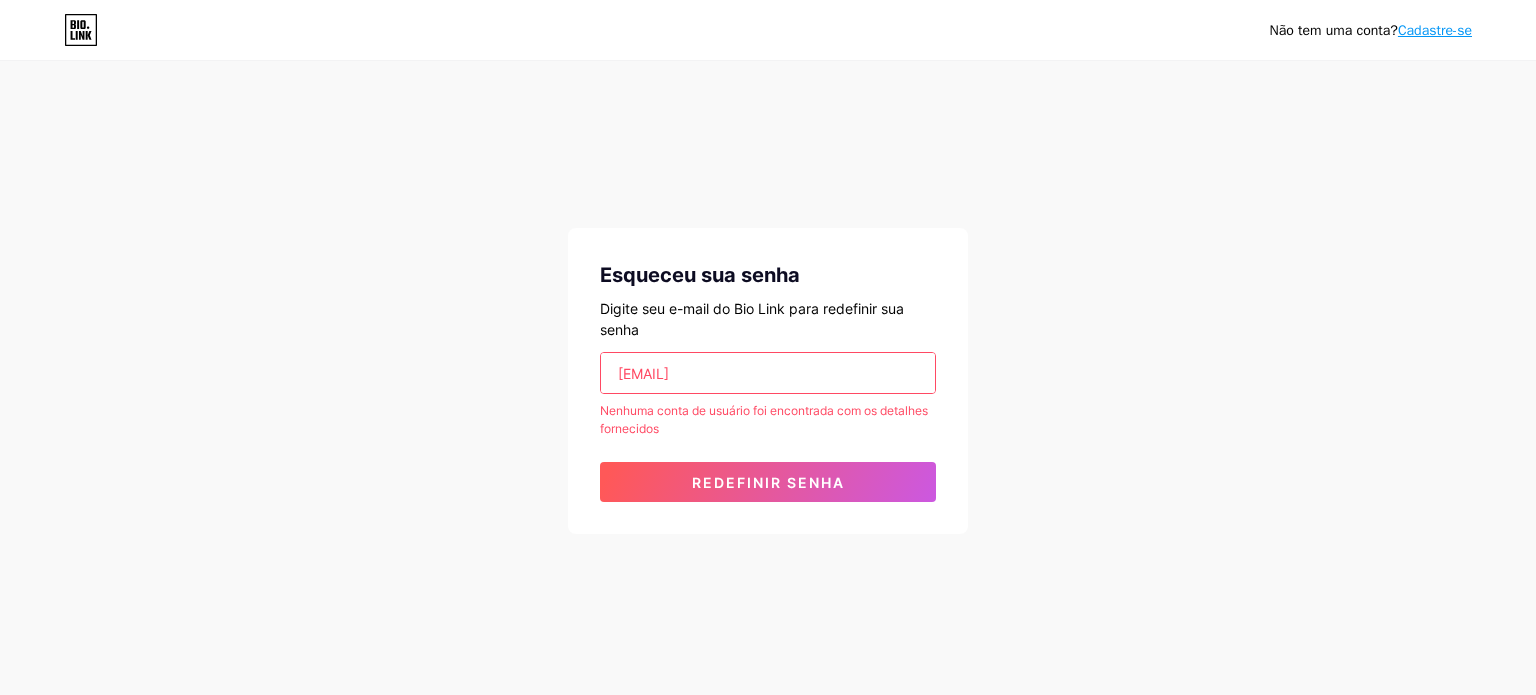 click on "[EMAIL]" at bounding box center (768, 373) 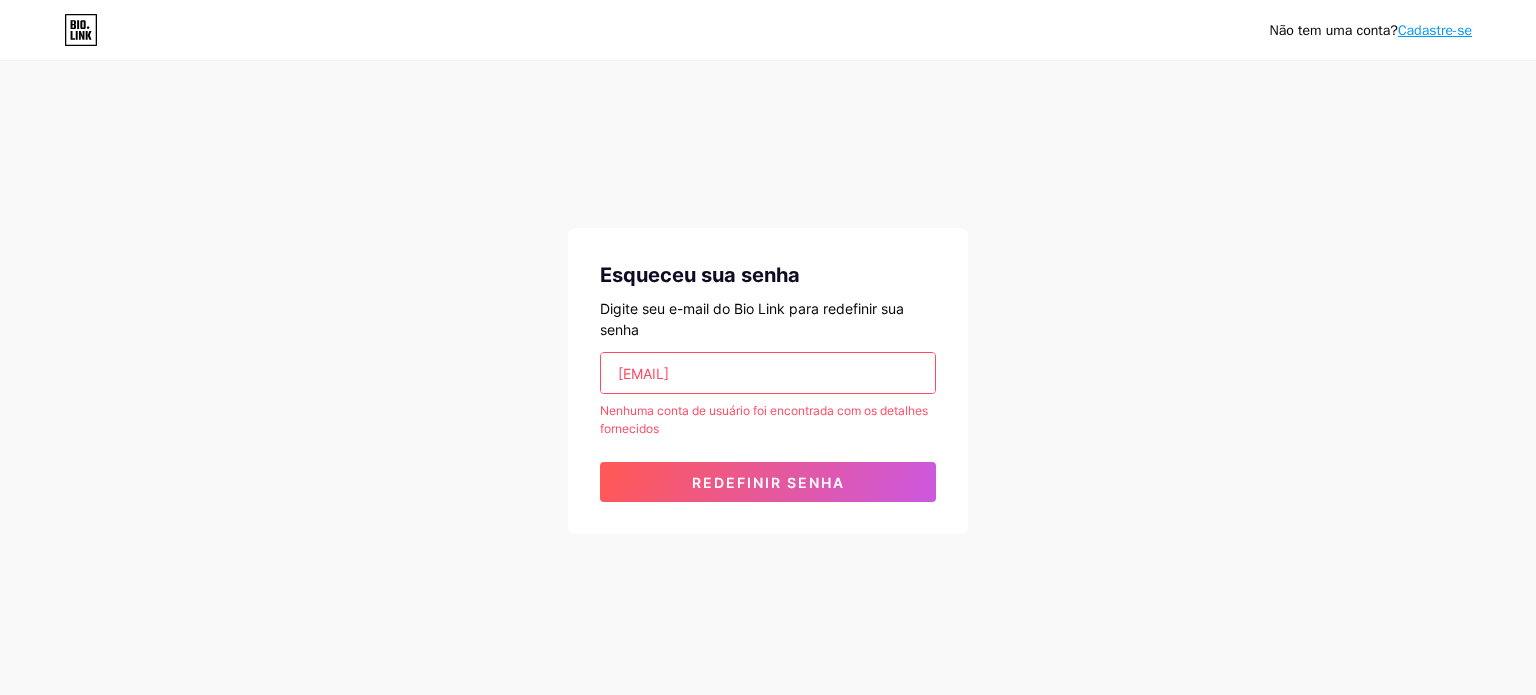 paste on "[EMAIL]" 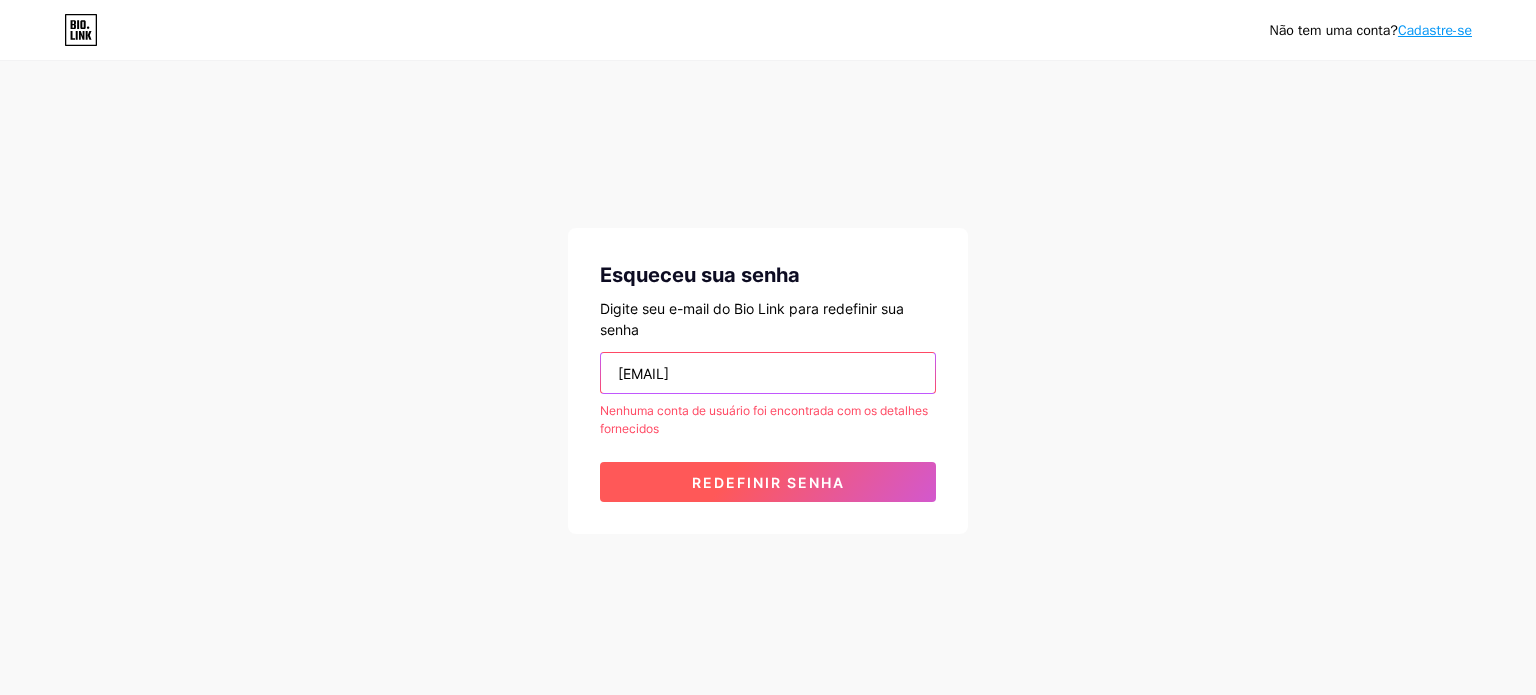 type on "[EMAIL]" 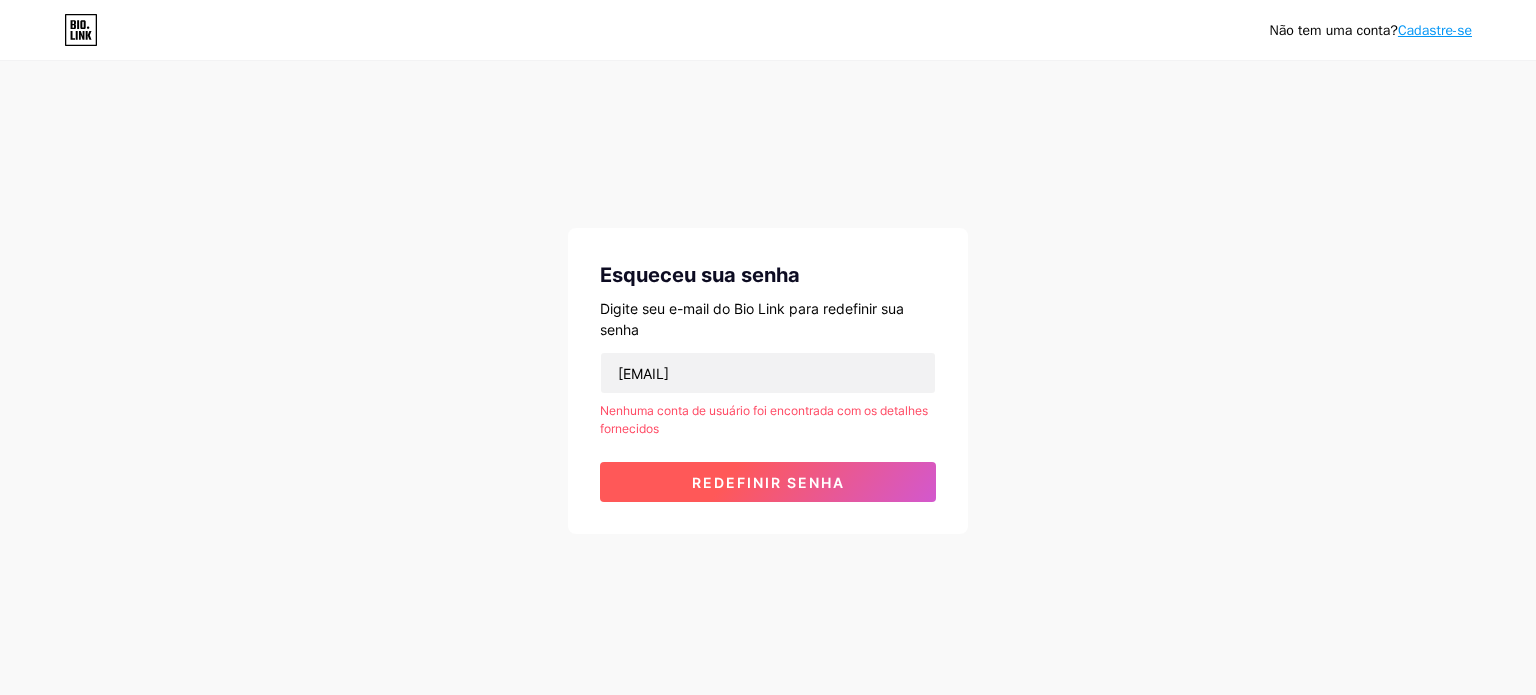click on "Redefinir senha" at bounding box center (768, 482) 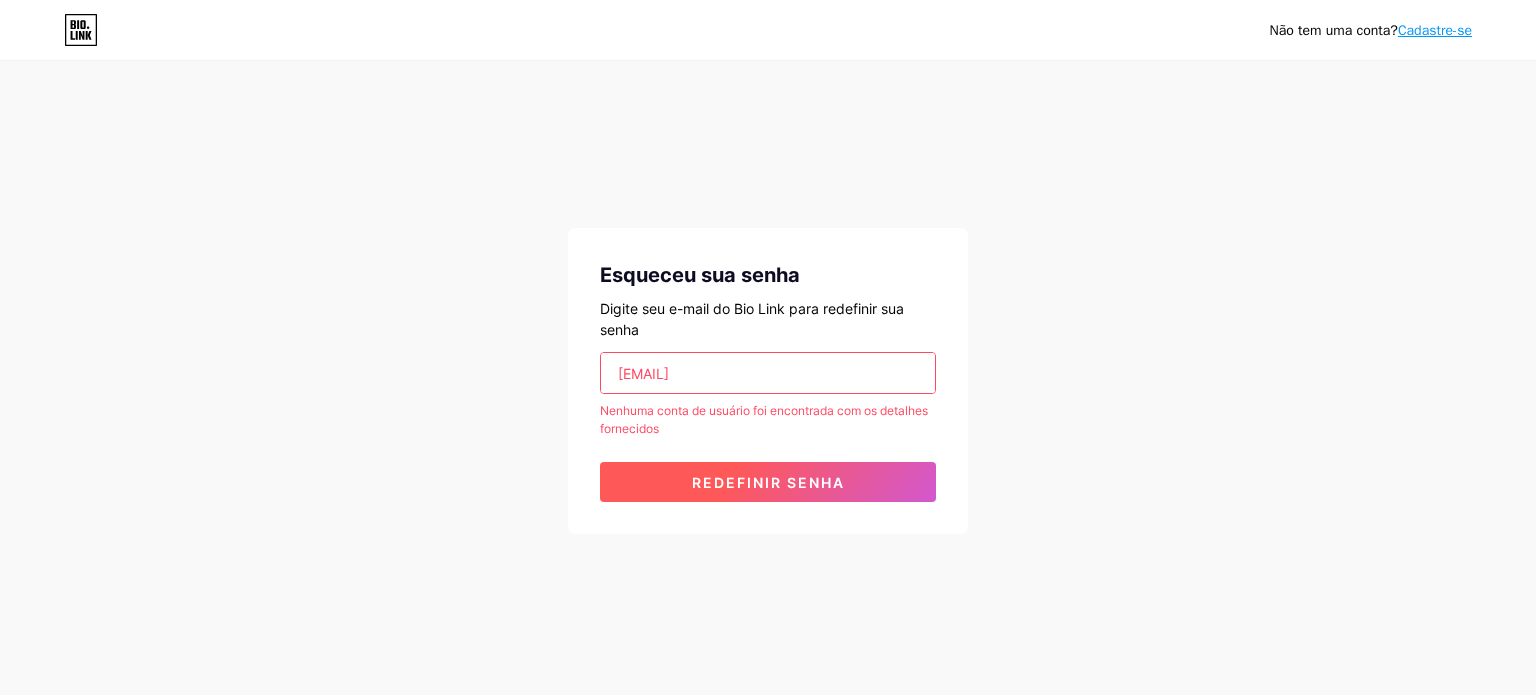 click on "Redefinir senha" at bounding box center (768, 482) 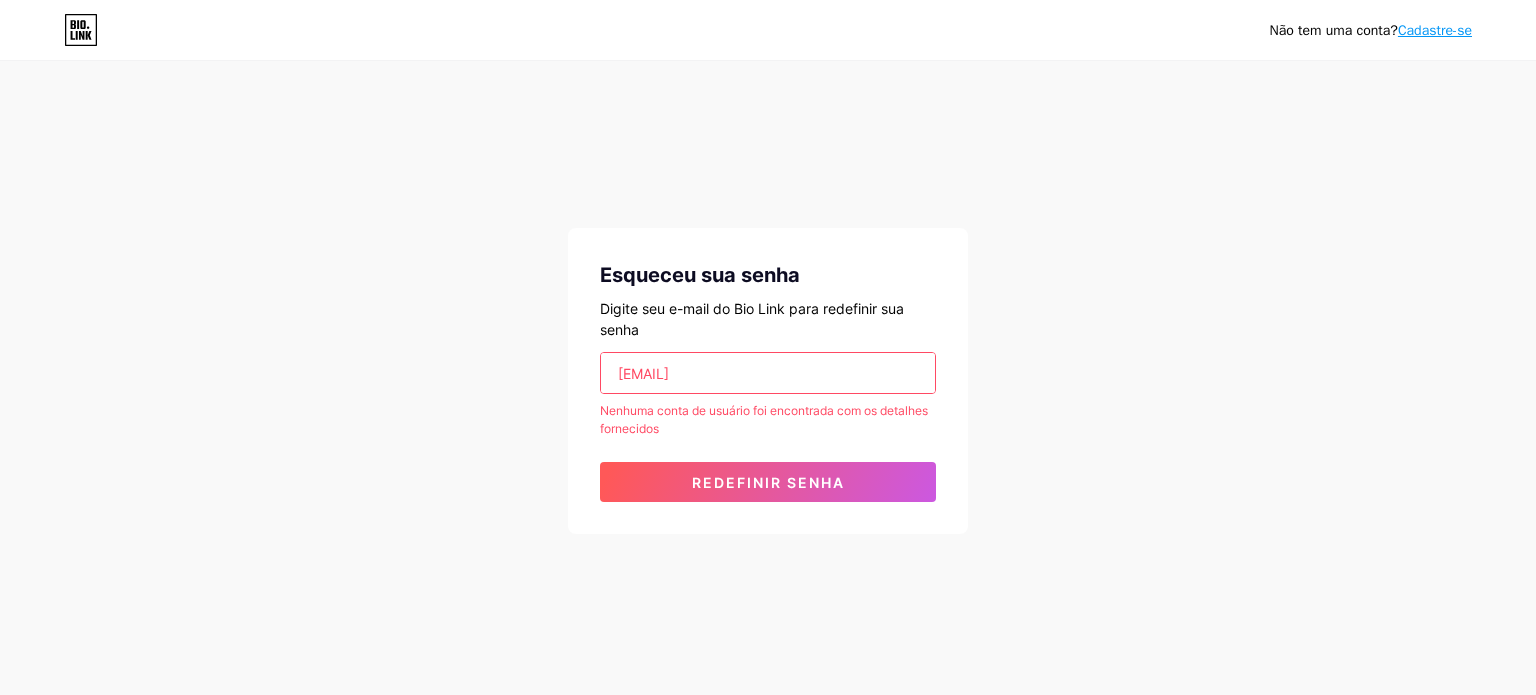 click on "[EMAIL]" at bounding box center (768, 373) 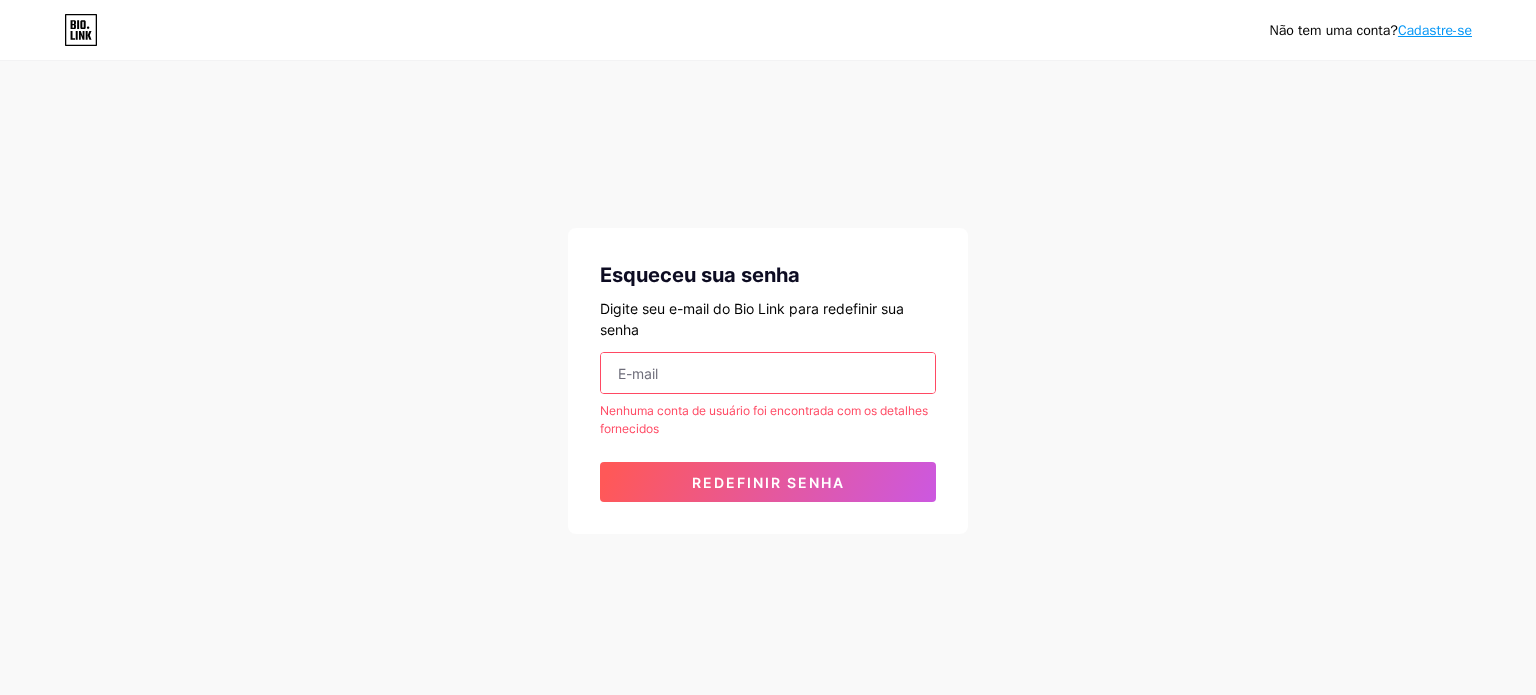 type on "[EMAIL]" 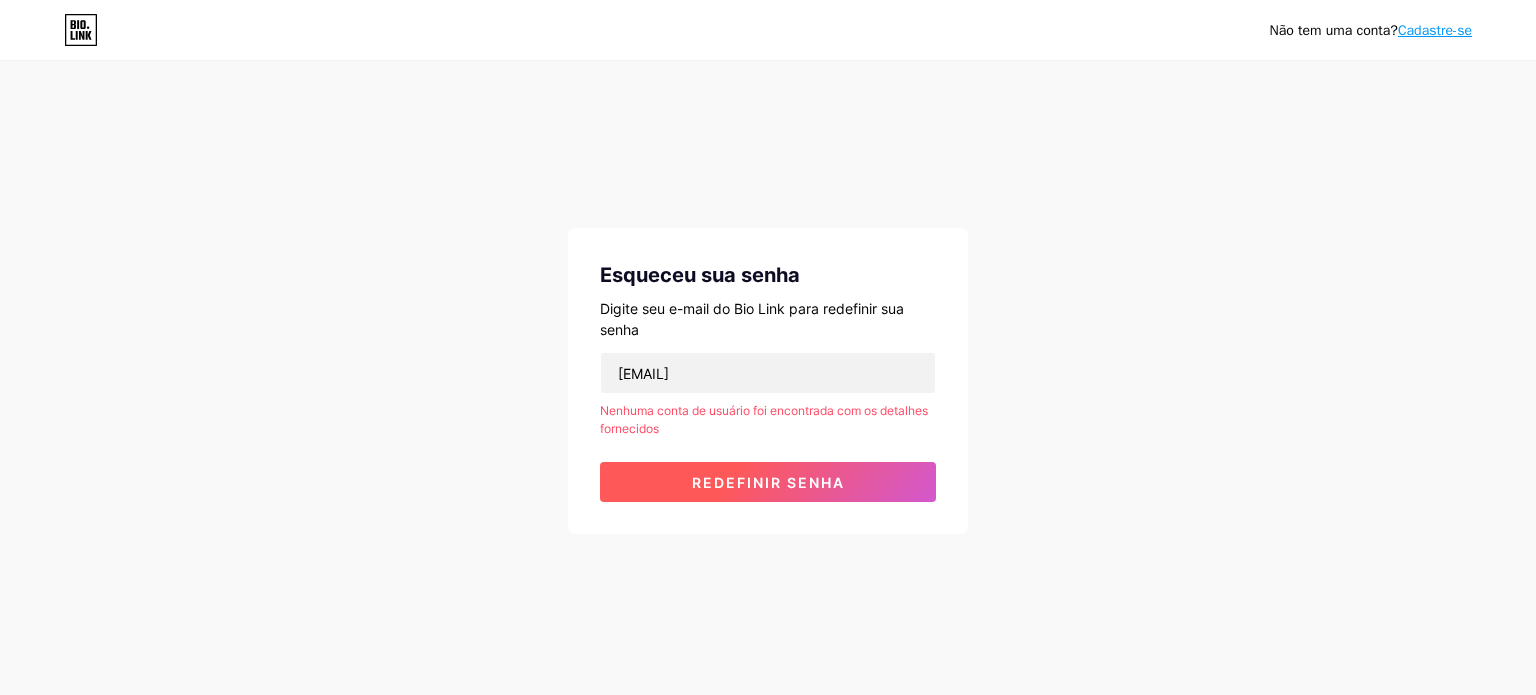 click on "Redefinir senha" at bounding box center [768, 482] 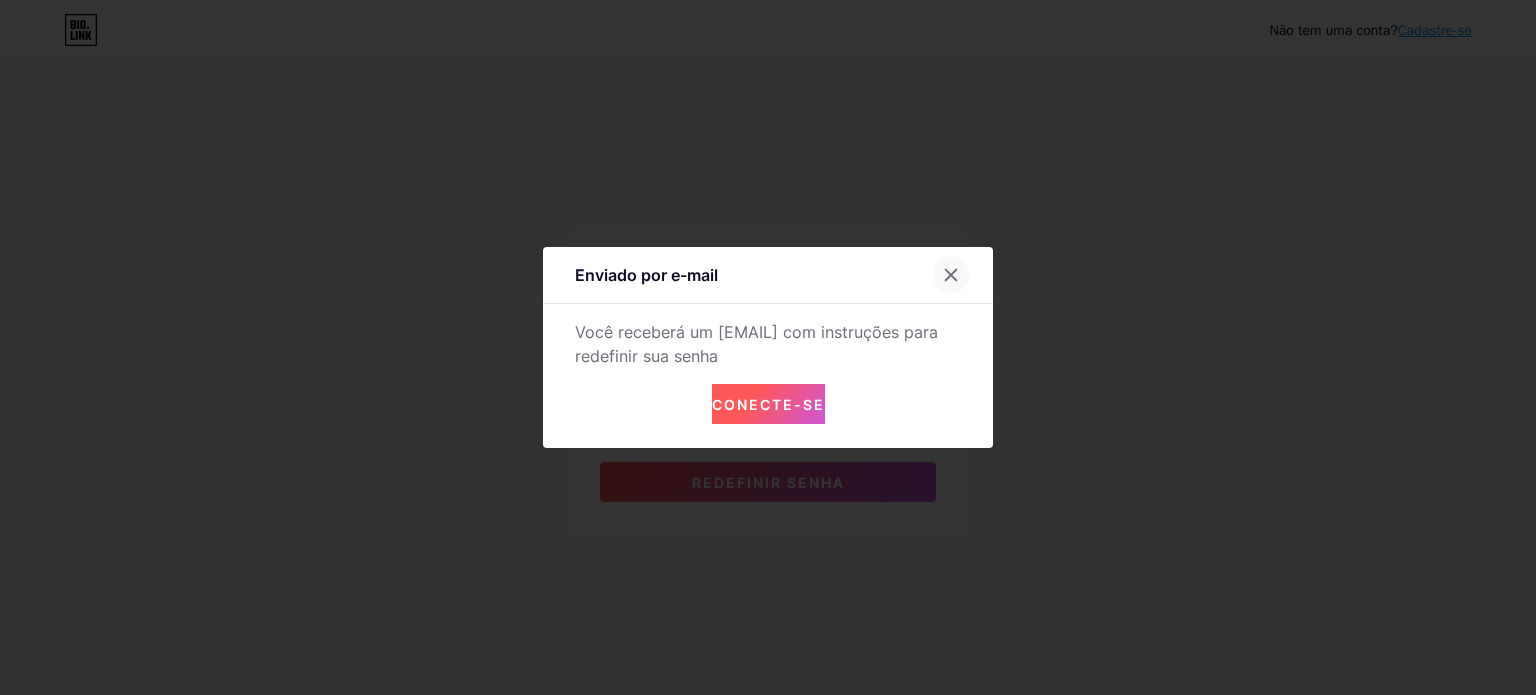 click at bounding box center (951, 275) 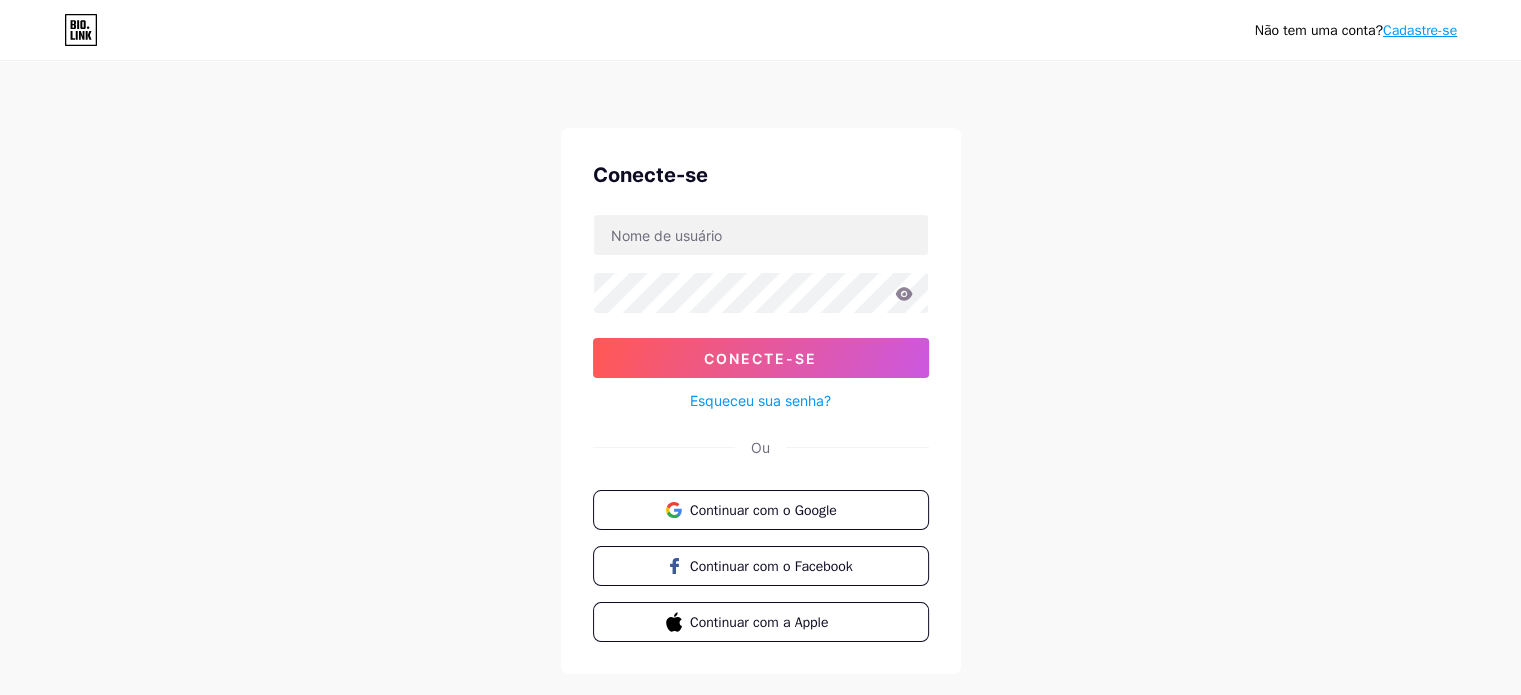 click on "Cadastre-se" at bounding box center [1420, 30] 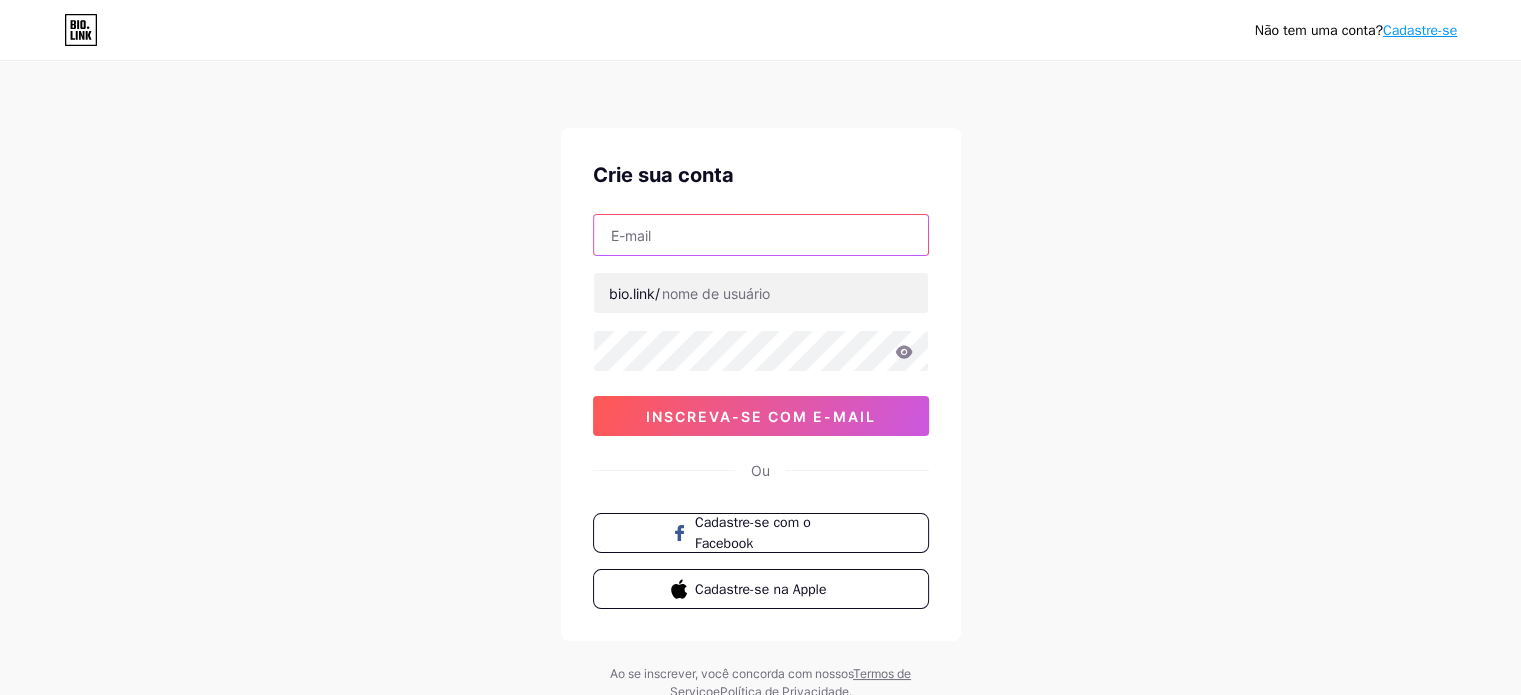 click at bounding box center (761, 235) 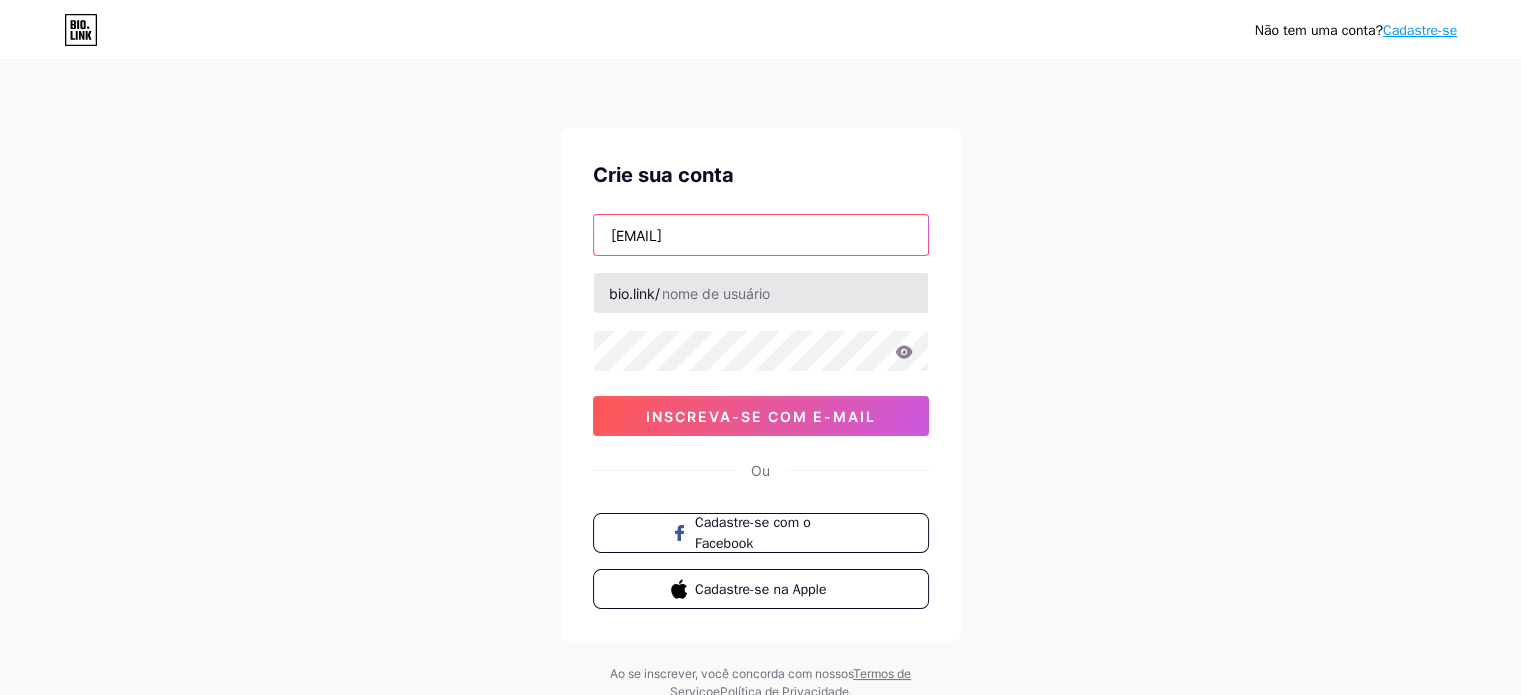 type on "[EMAIL]" 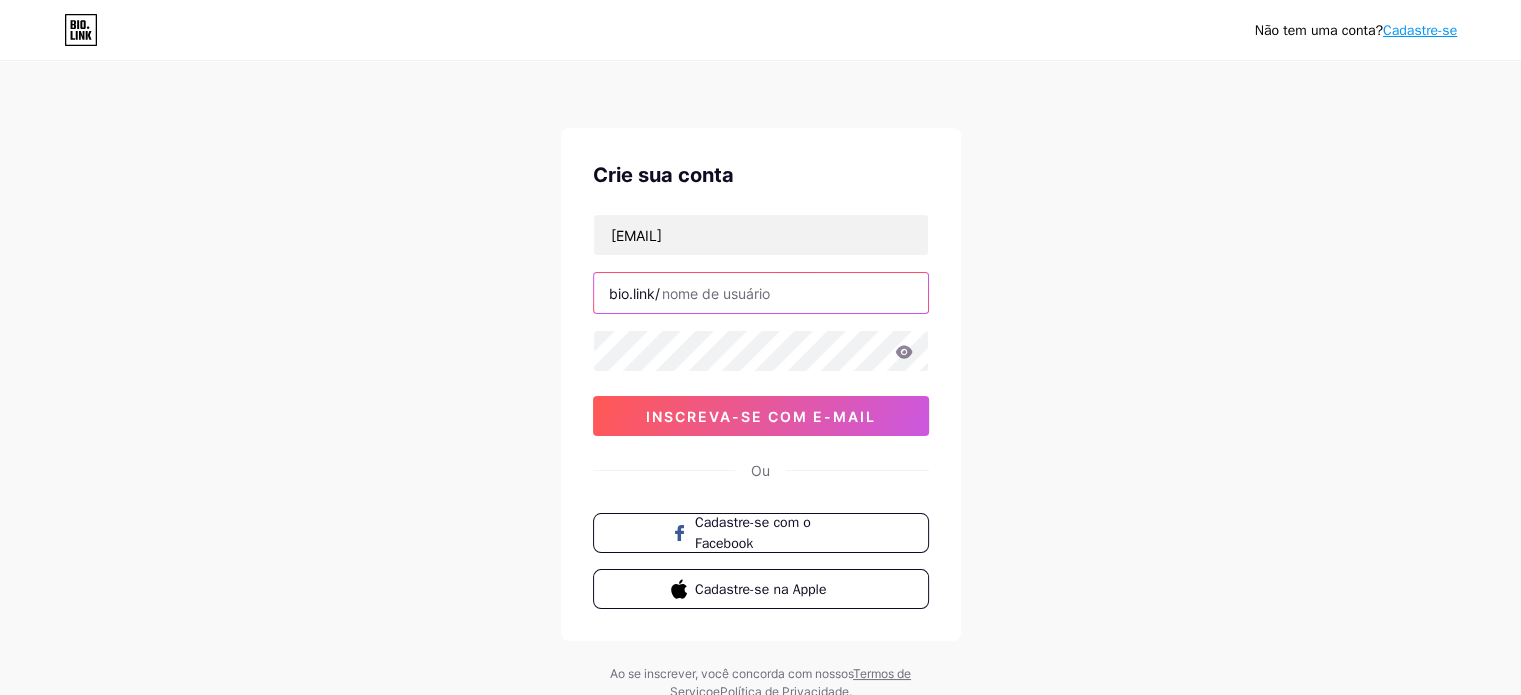 click at bounding box center [761, 293] 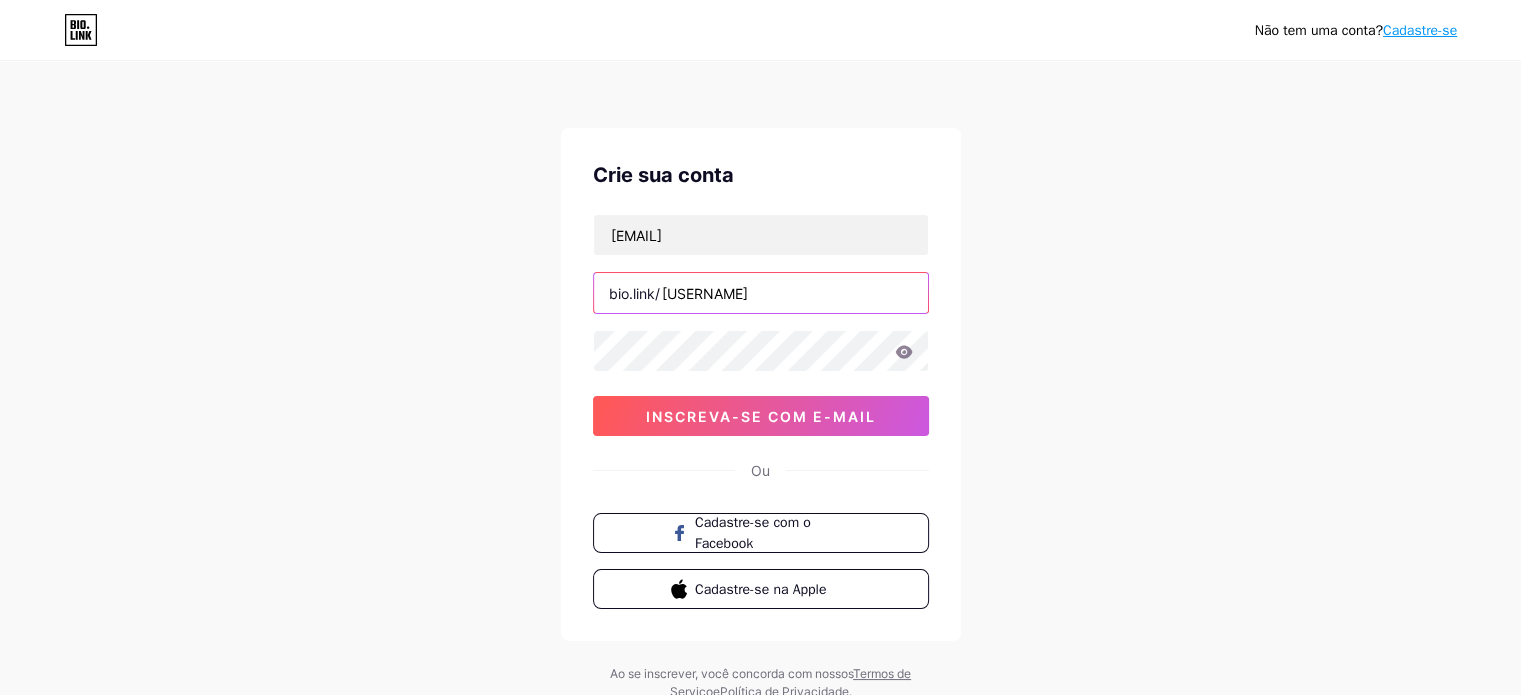 type on "[USERNAME]" 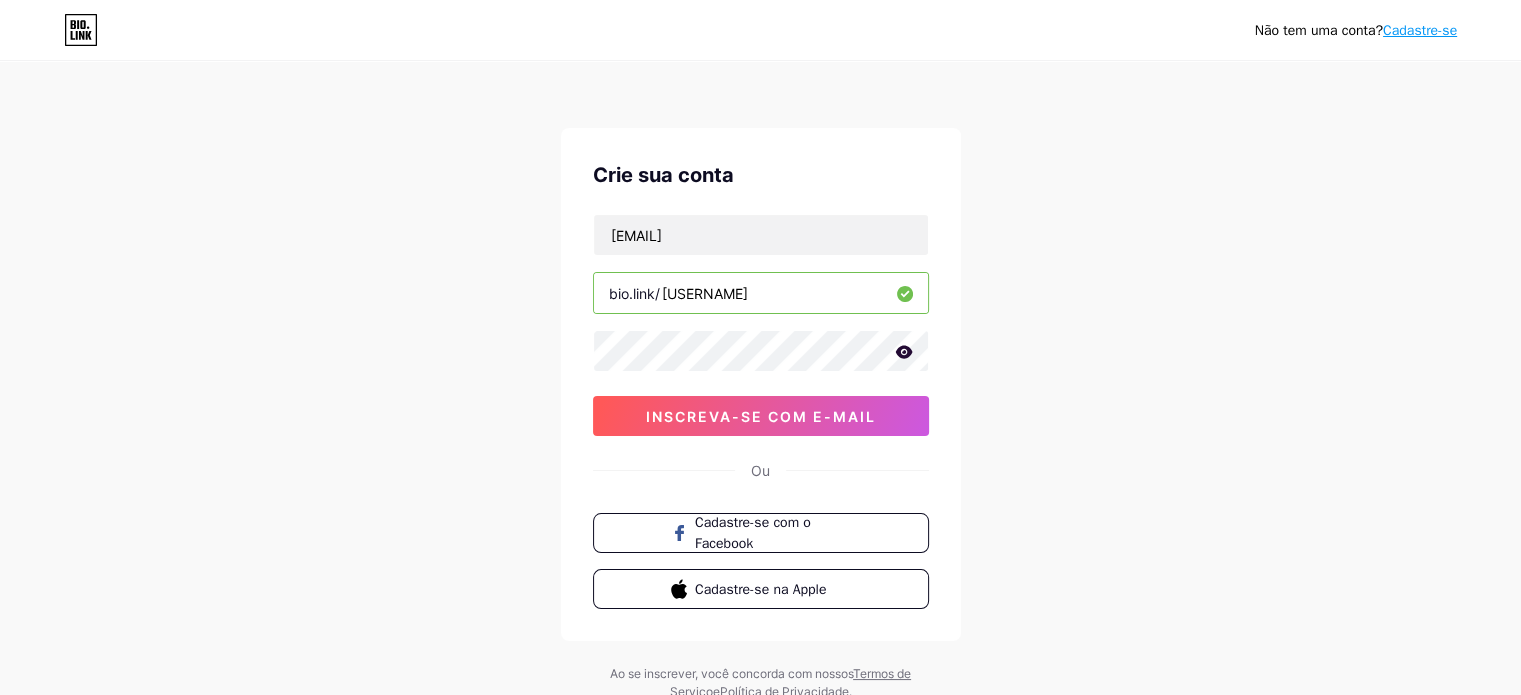 click 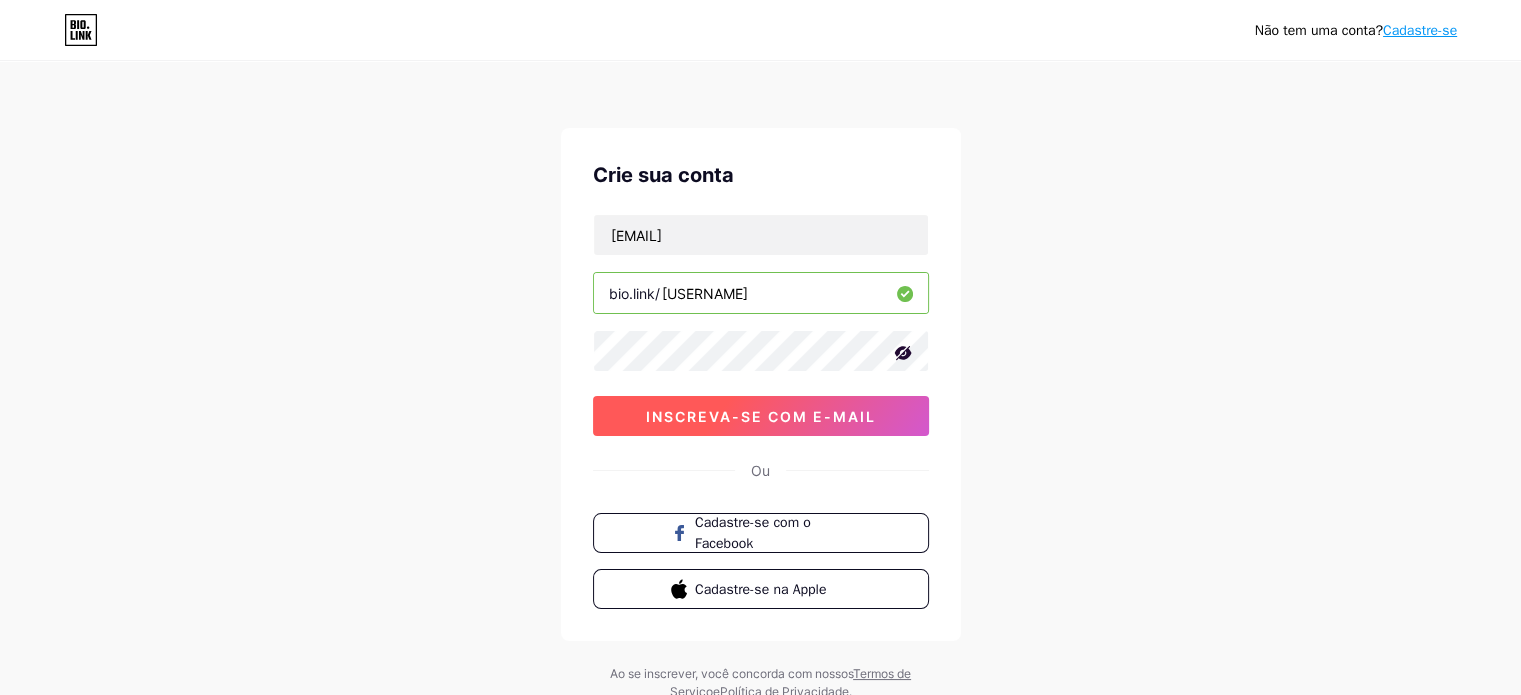click on "inscreva-se com e-mail" at bounding box center [761, 416] 